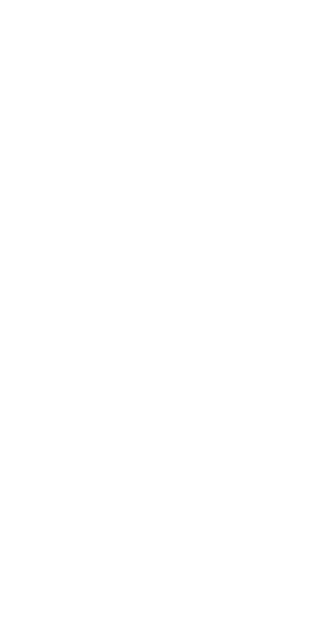 scroll, scrollTop: 0, scrollLeft: 0, axis: both 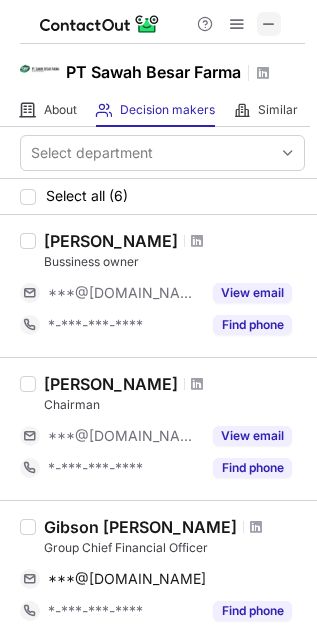 click at bounding box center [269, 24] 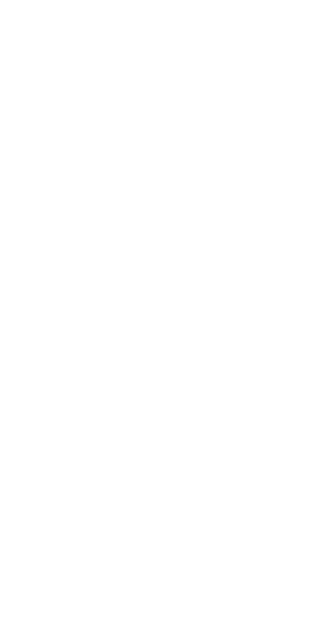 scroll, scrollTop: 0, scrollLeft: 0, axis: both 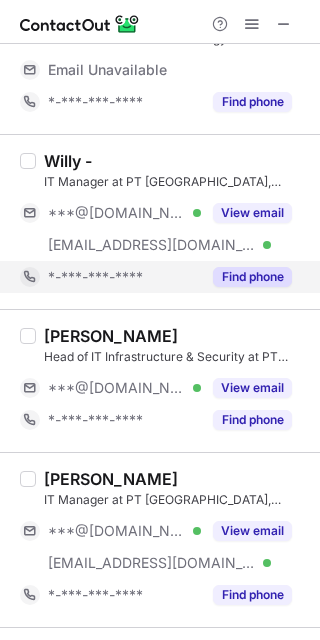 click on "Find phone" at bounding box center [252, 277] 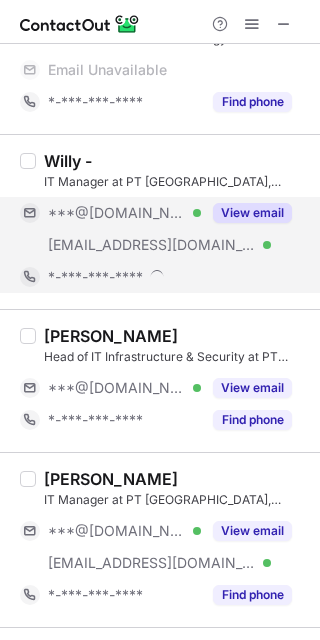 click on "View email" at bounding box center [252, 213] 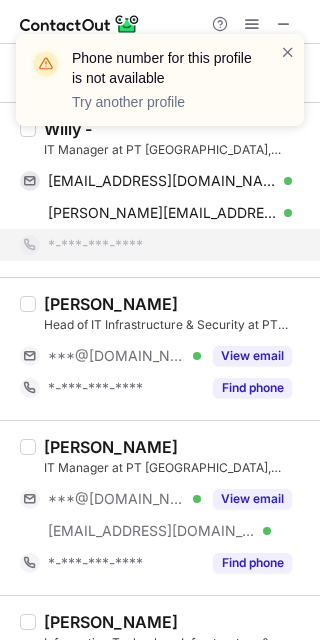 drag, startPoint x: 318, startPoint y: 129, endPoint x: 313, endPoint y: 141, distance: 13 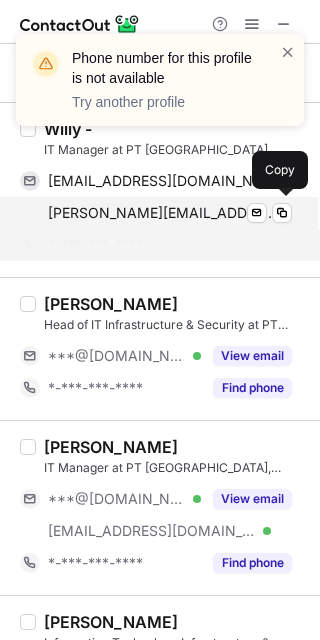 click on "willy@kalbe.co.id Verified" at bounding box center (170, 213) 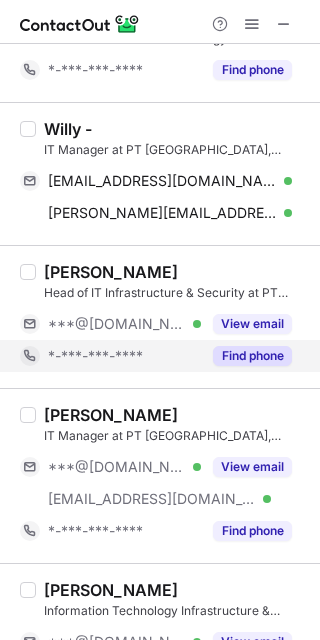 click on "Find phone" at bounding box center [252, 356] 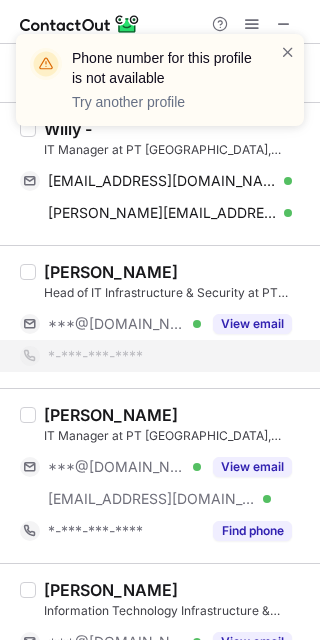 drag, startPoint x: 313, startPoint y: 93, endPoint x: 314, endPoint y: 110, distance: 17.029387 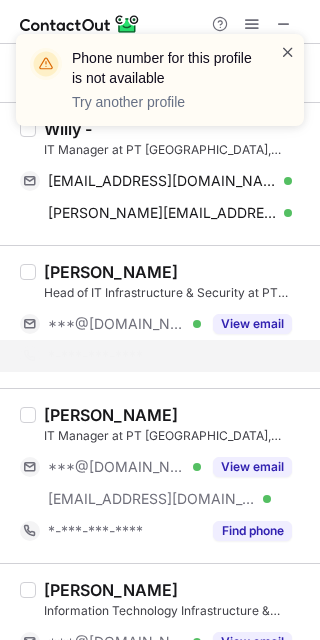 click at bounding box center [288, 52] 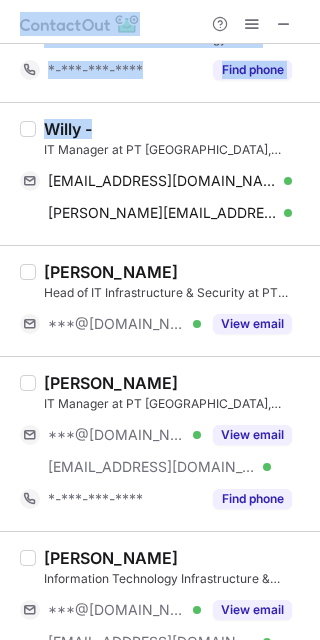 drag, startPoint x: 316, startPoint y: 91, endPoint x: 315, endPoint y: 126, distance: 35.014282 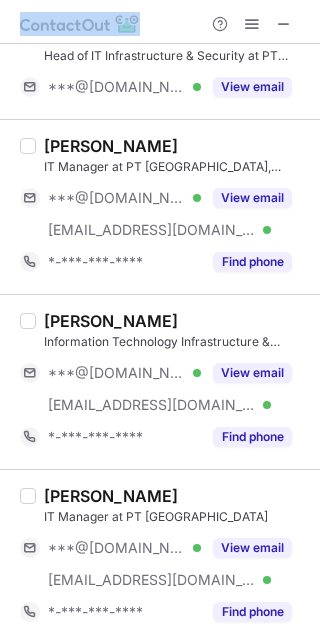 scroll, scrollTop: 553, scrollLeft: 0, axis: vertical 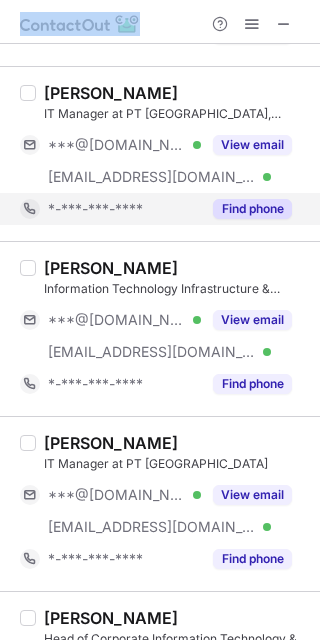 click on "Find phone" at bounding box center [252, 209] 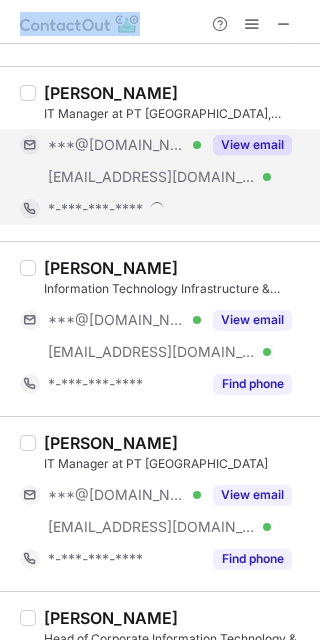 click on "View email" at bounding box center (252, 145) 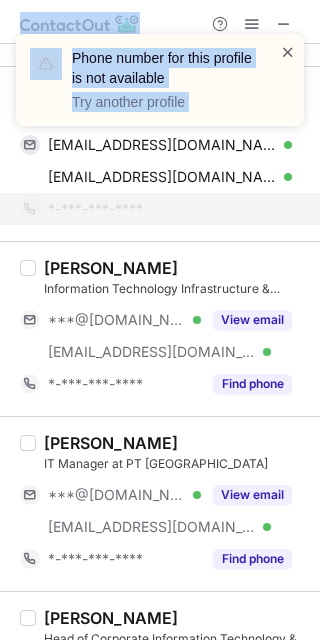 click at bounding box center (288, 52) 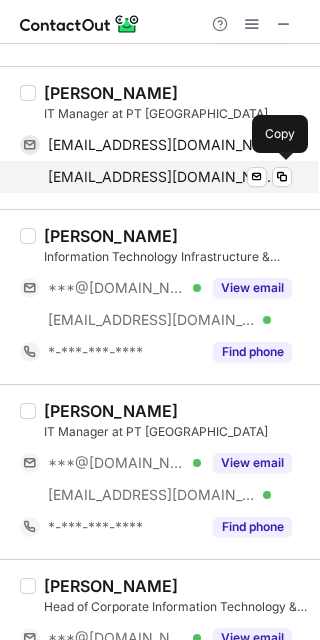 click on "meita@kalbe.co.id Verified Send email Copy" at bounding box center (156, 177) 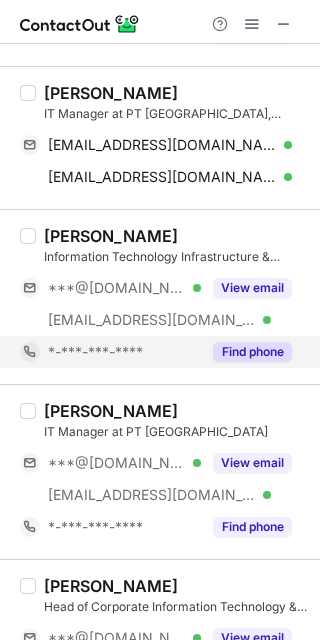 click on "Find phone" at bounding box center (252, 352) 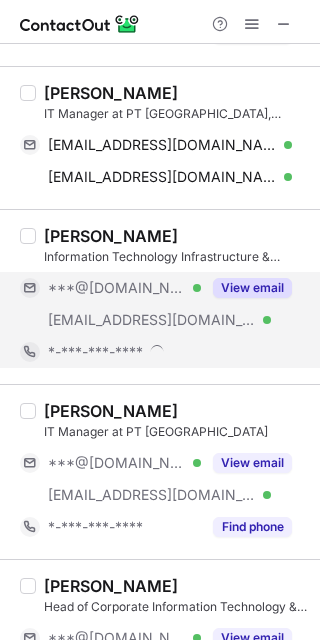 click on "View email" at bounding box center (246, 288) 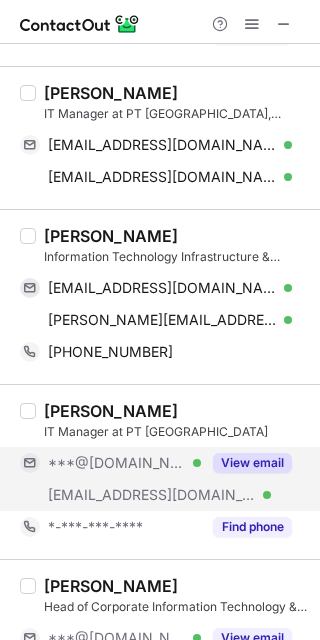 click on "View email" at bounding box center (246, 463) 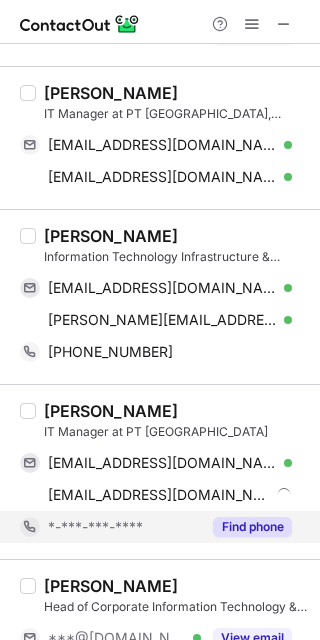 click on "Find phone" at bounding box center [252, 527] 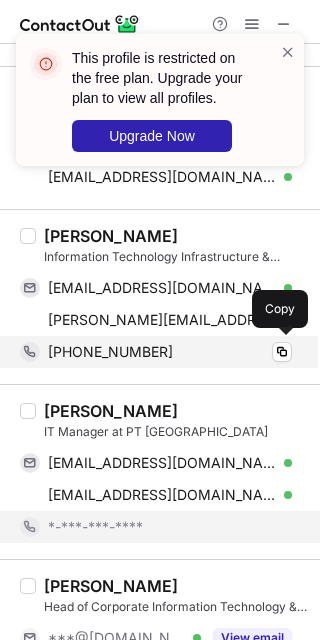 click on "+6281806338869 Copy" at bounding box center (156, 352) 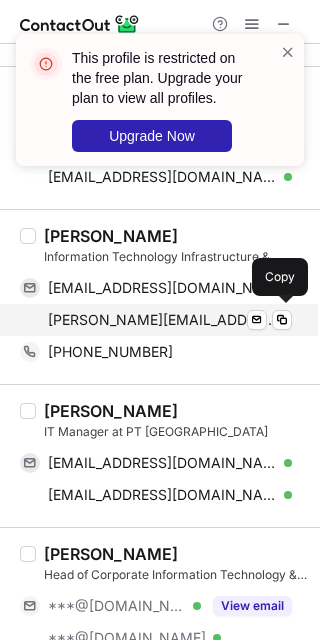click on "edwin.aryanto@kalbe.co.id" at bounding box center [162, 320] 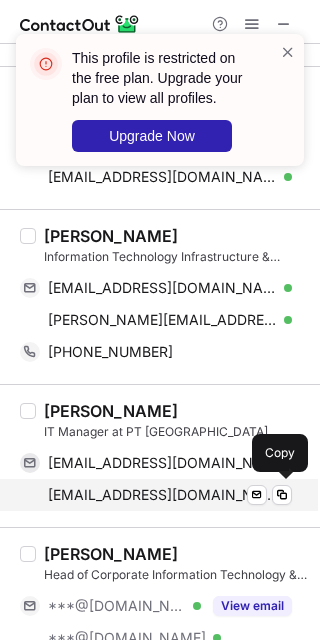 click on "yuni.arisanti@kalbe.co.id" at bounding box center [162, 495] 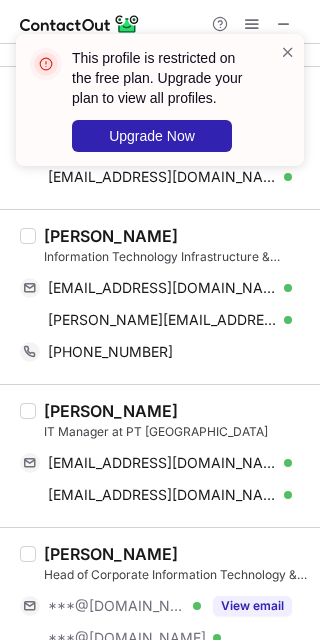 drag, startPoint x: 316, startPoint y: 181, endPoint x: 321, endPoint y: 211, distance: 30.413813 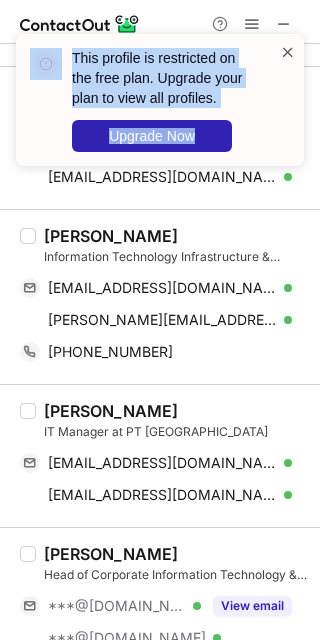 click at bounding box center (288, 52) 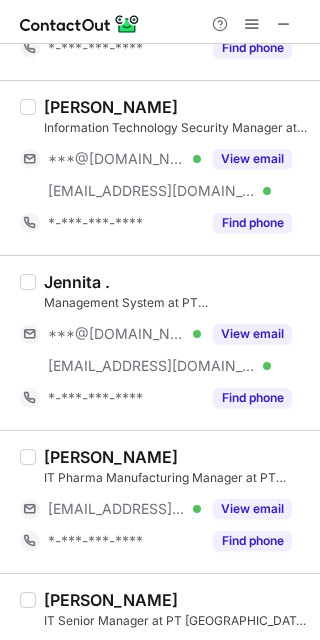 scroll, scrollTop: 1357, scrollLeft: 0, axis: vertical 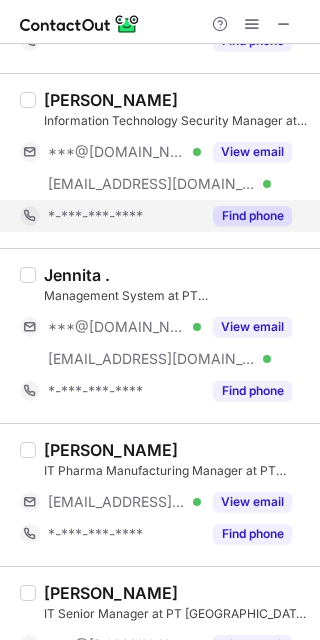 click on "Find phone" at bounding box center (252, 216) 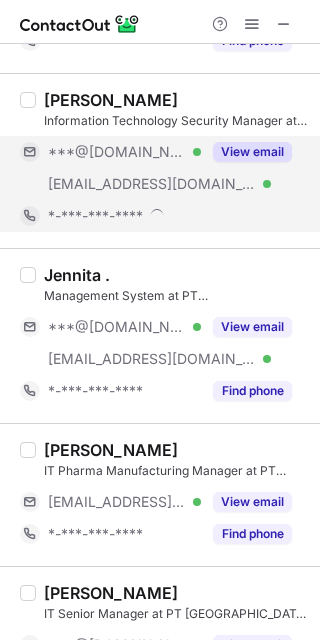 click on "View email" at bounding box center [252, 152] 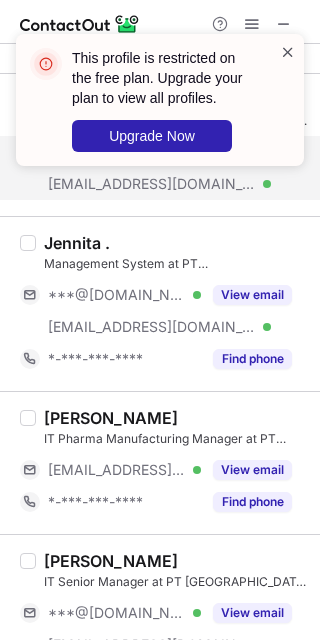 click at bounding box center [288, 52] 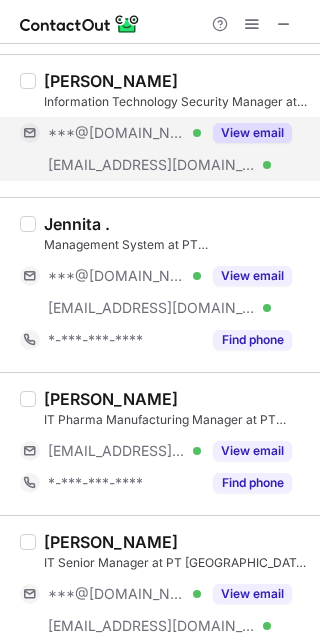 scroll, scrollTop: 1383, scrollLeft: 0, axis: vertical 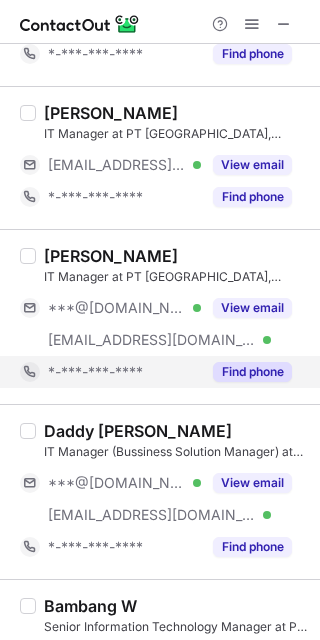 click on "Find phone" at bounding box center [252, 372] 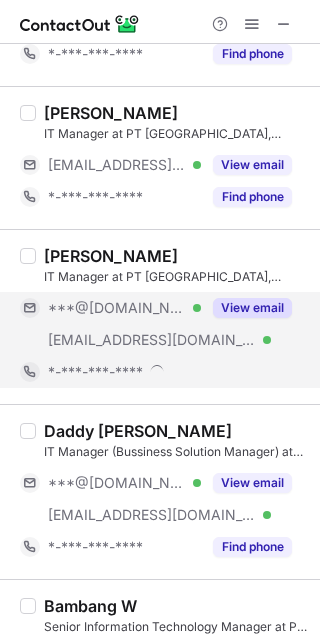 click on "View email" at bounding box center [246, 308] 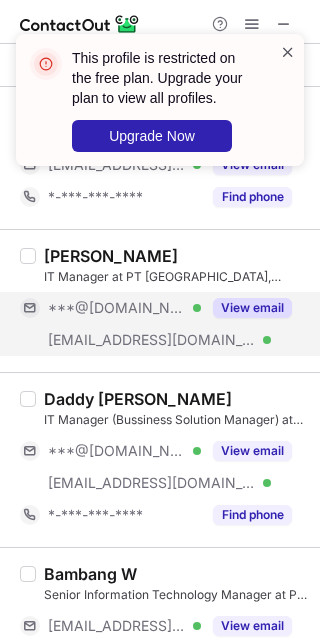 click at bounding box center (288, 52) 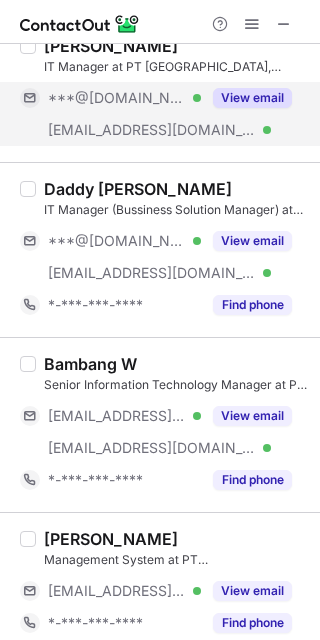 scroll, scrollTop: 2933, scrollLeft: 0, axis: vertical 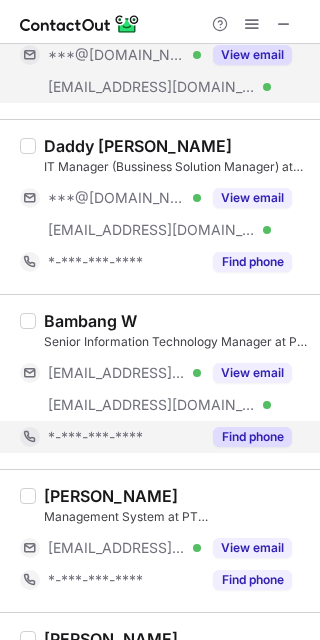 click on "Find phone" at bounding box center [252, 437] 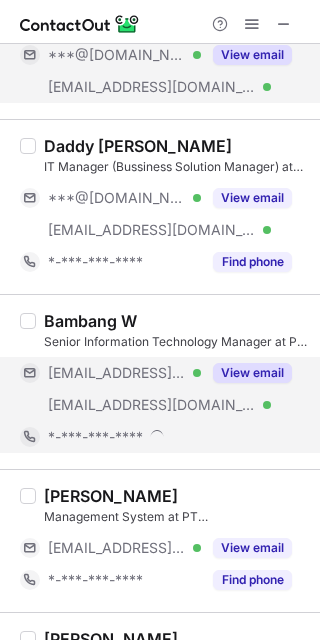 click on "View email" at bounding box center (246, 373) 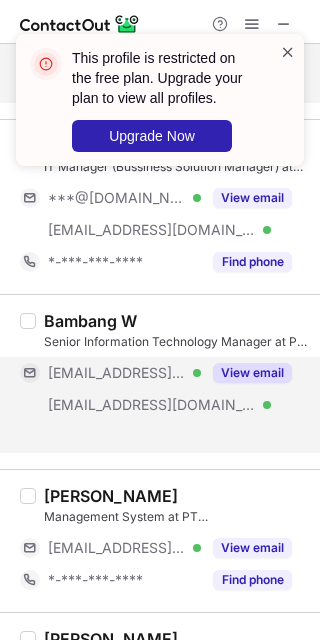 click at bounding box center [288, 52] 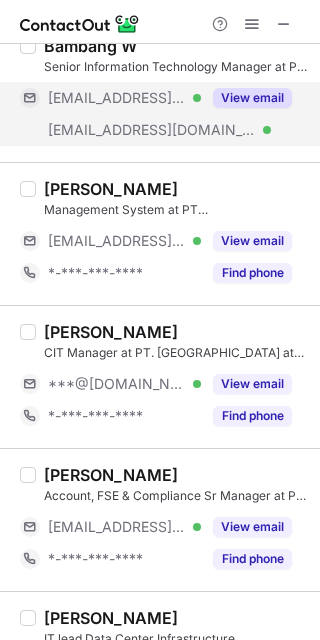scroll, scrollTop: 3275, scrollLeft: 0, axis: vertical 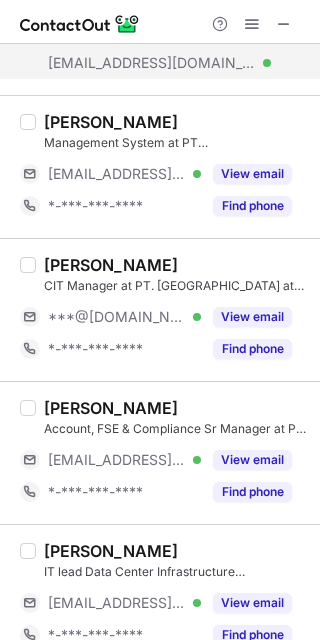 drag, startPoint x: 302, startPoint y: 596, endPoint x: 303, endPoint y: 615, distance: 19.026299 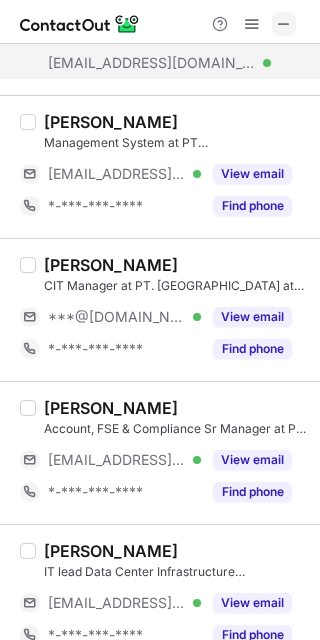 click at bounding box center [284, 24] 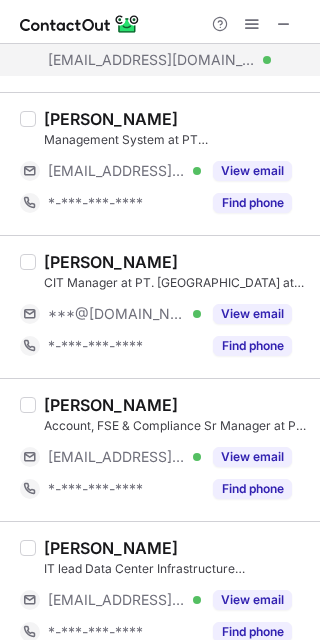scroll, scrollTop: 934, scrollLeft: 0, axis: vertical 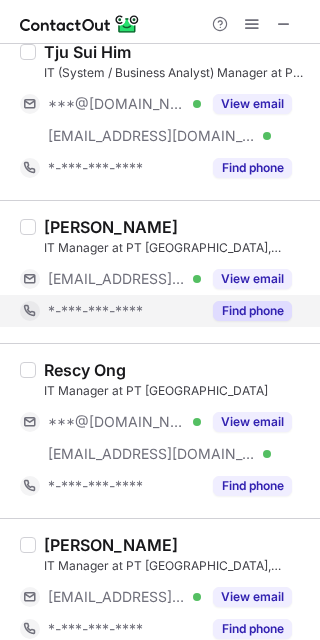click on "Find phone" at bounding box center (252, 311) 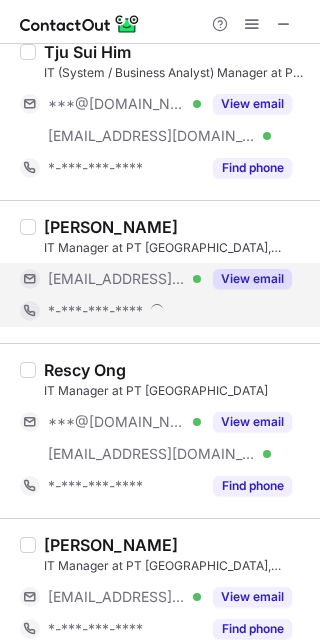 click on "View email" at bounding box center (252, 279) 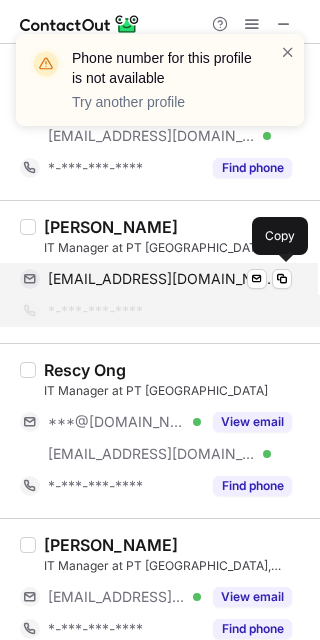 click on "gunarto.yohanes@kalbe.co.id" at bounding box center [162, 279] 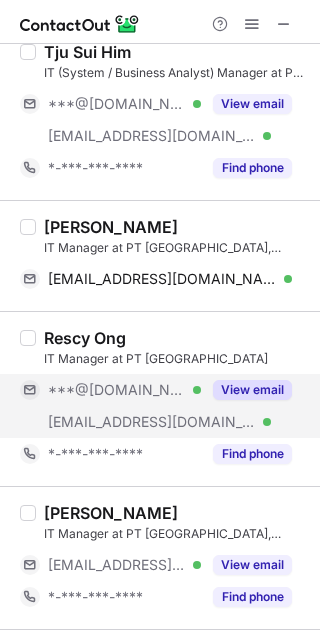 click on "View email" at bounding box center (246, 390) 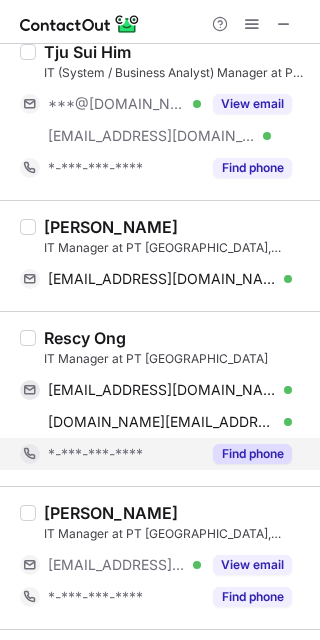 click on "Find phone" at bounding box center (252, 454) 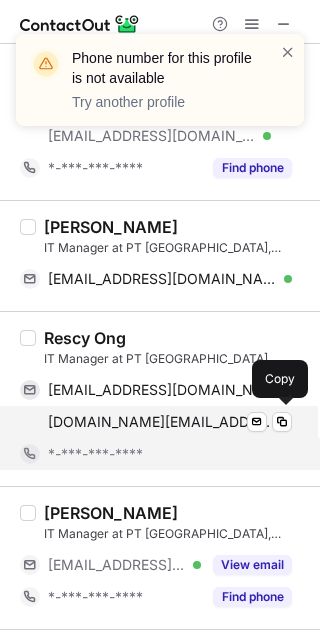 click on "rescy.ong@kalbe.co.id Verified Send email Copy" at bounding box center (156, 422) 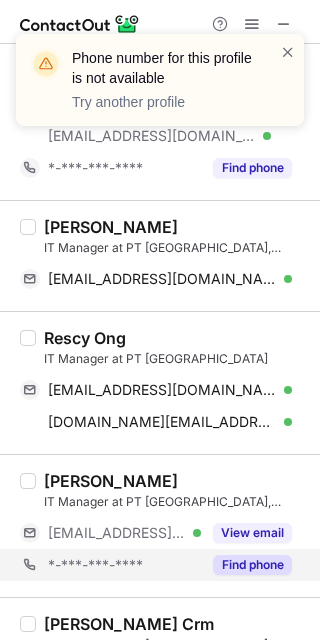 click on "*-***-***-**** Find phone" at bounding box center [164, 565] 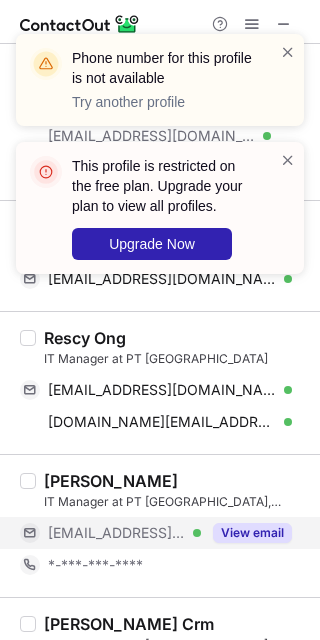 click on "View email" at bounding box center (252, 533) 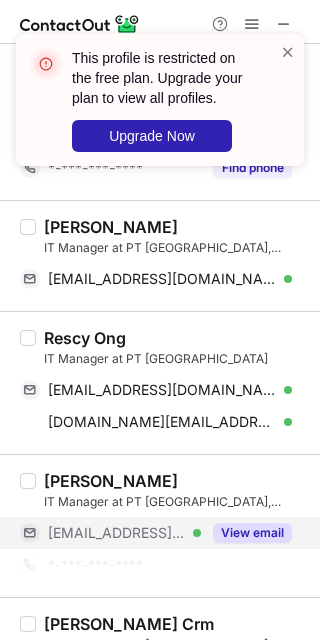 drag, startPoint x: 315, startPoint y: 280, endPoint x: 314, endPoint y: 308, distance: 28.01785 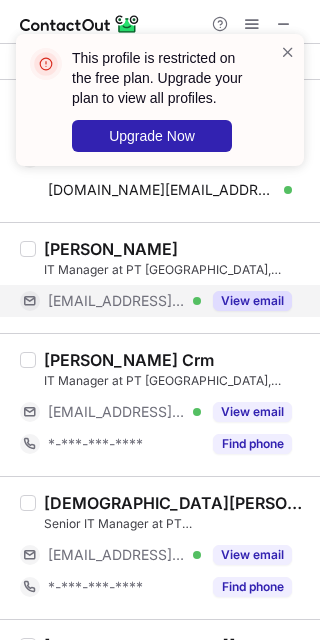 scroll, scrollTop: 345, scrollLeft: 0, axis: vertical 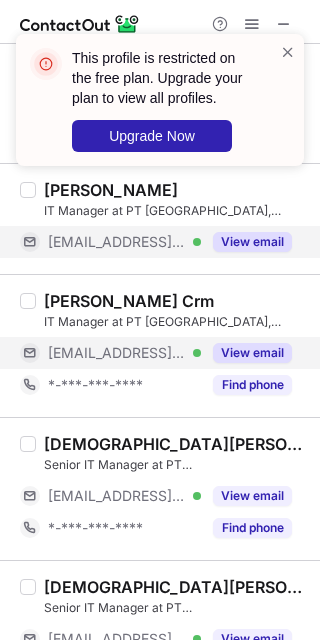 click on "View email" at bounding box center [252, 353] 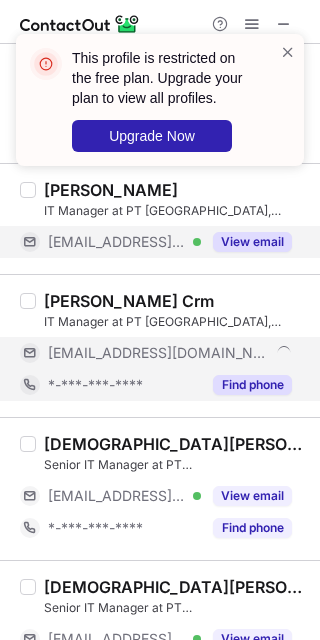 click on "Find phone" at bounding box center (252, 385) 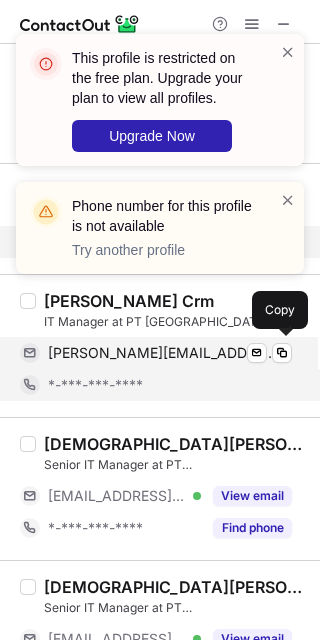 click on "ivan.crm@kalbe.co.id" at bounding box center [162, 353] 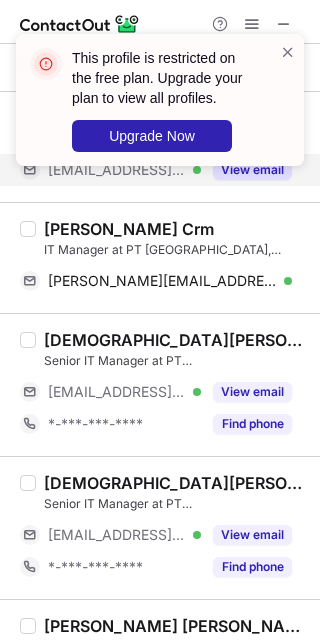 scroll, scrollTop: 450, scrollLeft: 0, axis: vertical 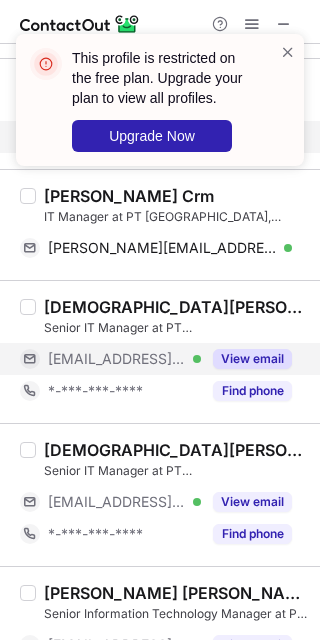 click on "View email" at bounding box center [252, 359] 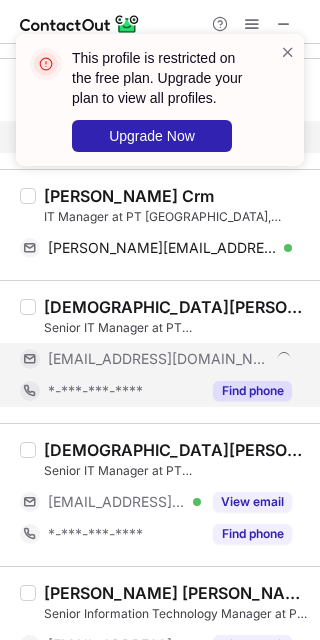 click on "Find phone" at bounding box center (252, 391) 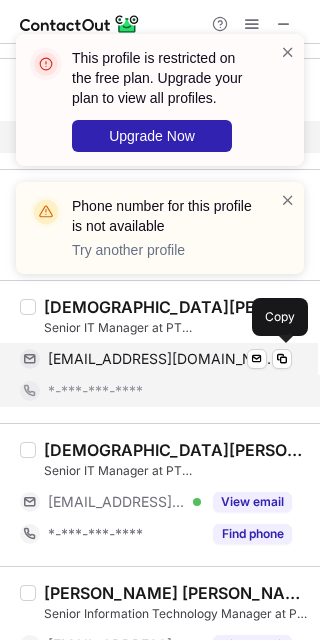 click on "christiana.chandra@kalbe.co.id" at bounding box center (162, 359) 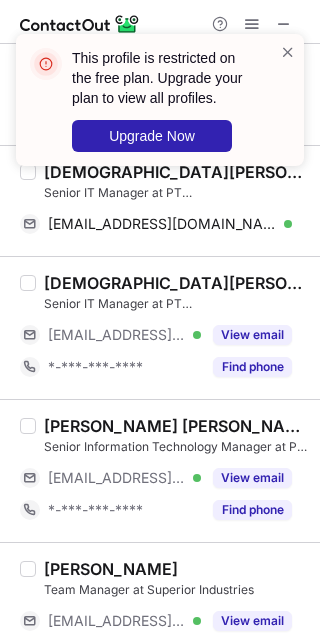 scroll, scrollTop: 703, scrollLeft: 0, axis: vertical 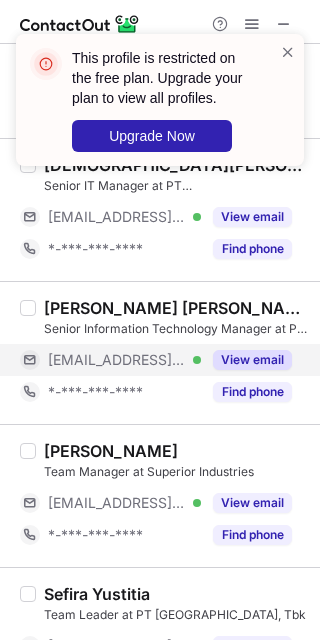 click on "View email" at bounding box center (252, 360) 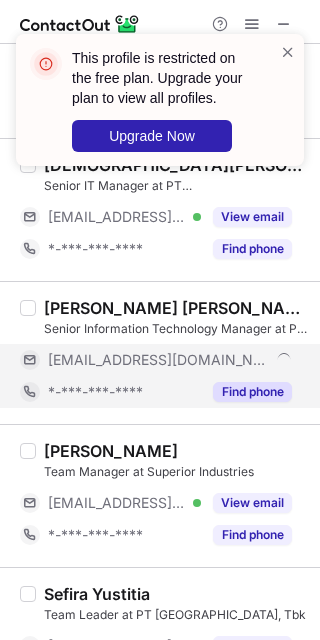 click on "Find phone" at bounding box center [252, 392] 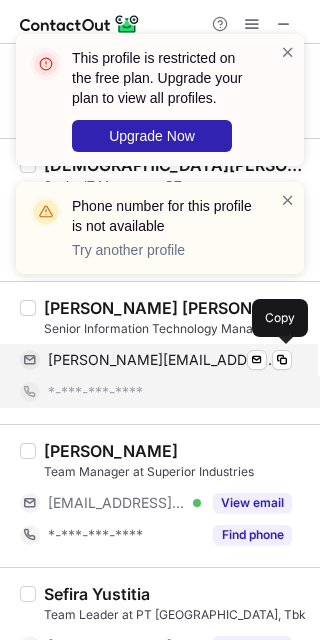 click on "ivan.salim@kalbe.co.id" at bounding box center [162, 360] 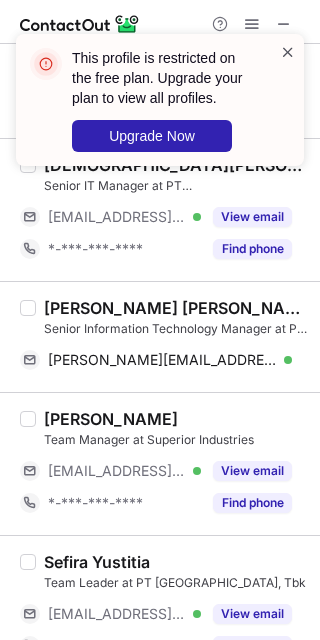 click at bounding box center (288, 52) 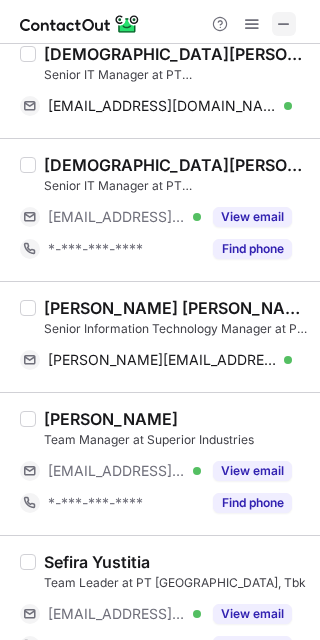 click at bounding box center (284, 24) 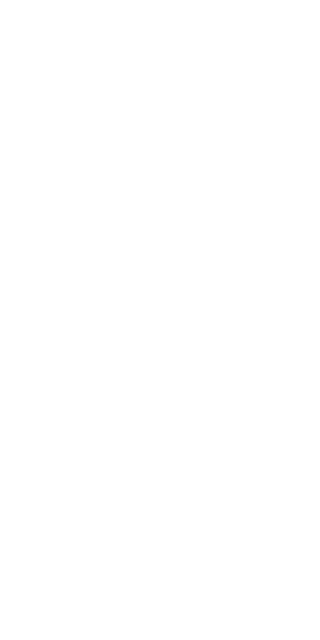 scroll, scrollTop: 0, scrollLeft: 0, axis: both 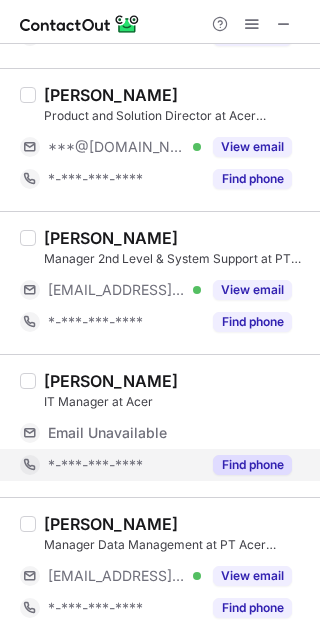 click on "Find phone" at bounding box center (252, 465) 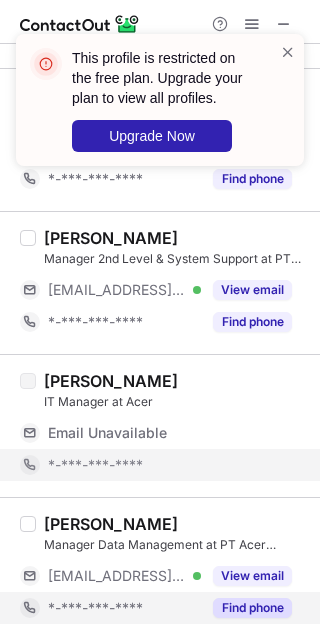 click on "Find phone" at bounding box center [252, 608] 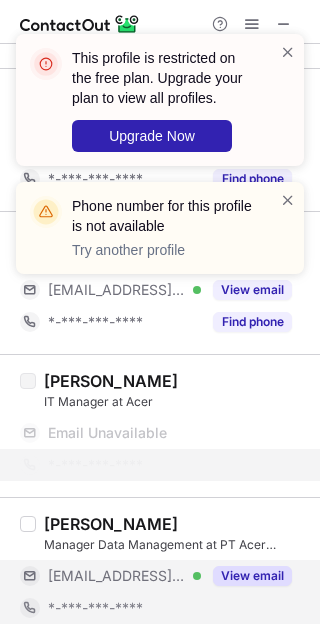 click on "View email" at bounding box center [246, 576] 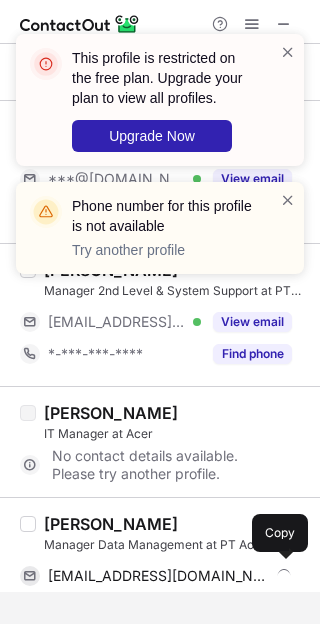 scroll, scrollTop: 122, scrollLeft: 0, axis: vertical 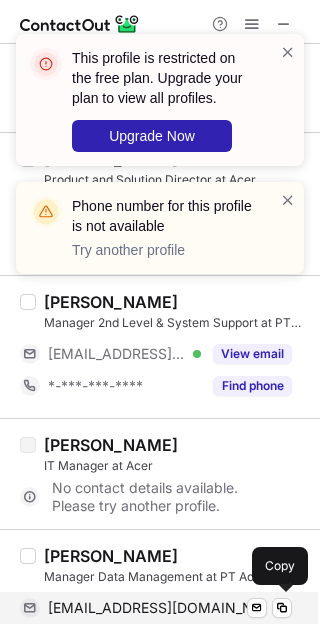 click on "kenedy_chrisdavid@acer.com.tw" at bounding box center [159, 608] 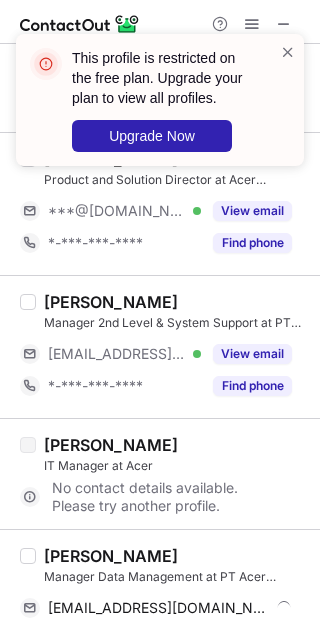 click on "Kenedy Chrisdavid Manager Data Management at PT Acer Indonesia kenedy_chrisdavid@acer.com.tw Send email Copy" at bounding box center [160, 584] 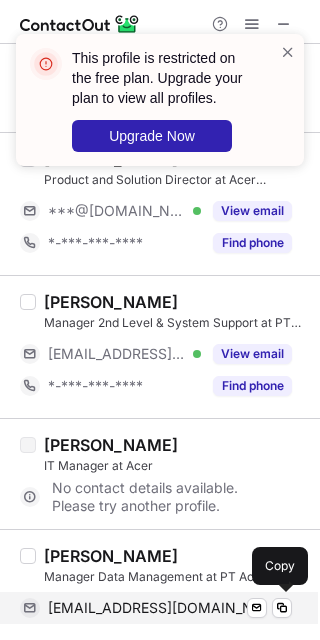 click on "kenedy_chrisdavid@acer.com.tw" at bounding box center (159, 608) 